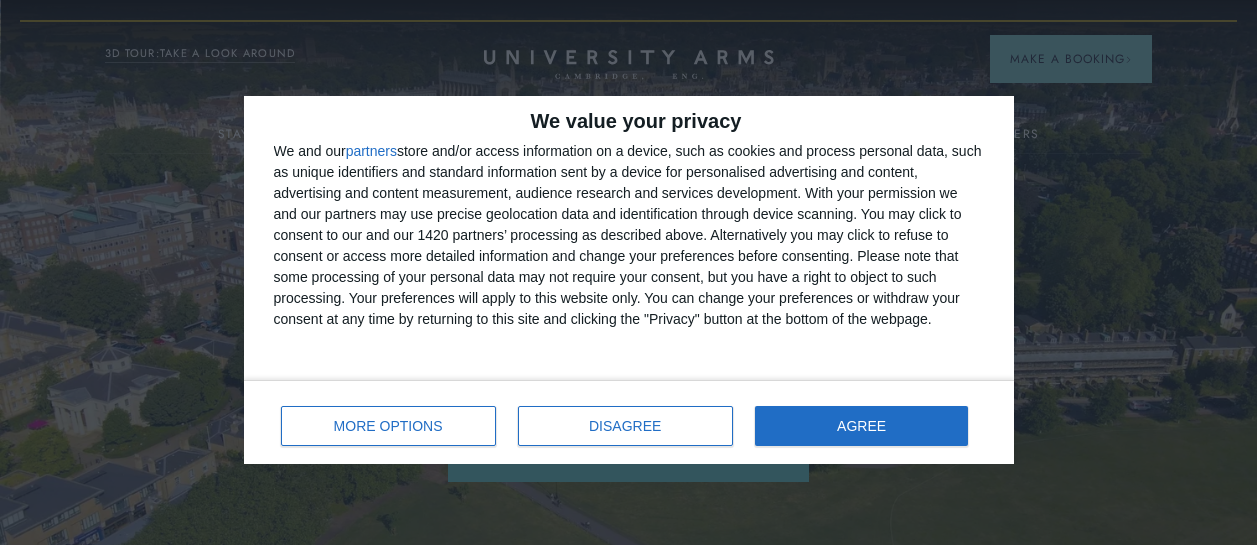 scroll, scrollTop: 0, scrollLeft: 0, axis: both 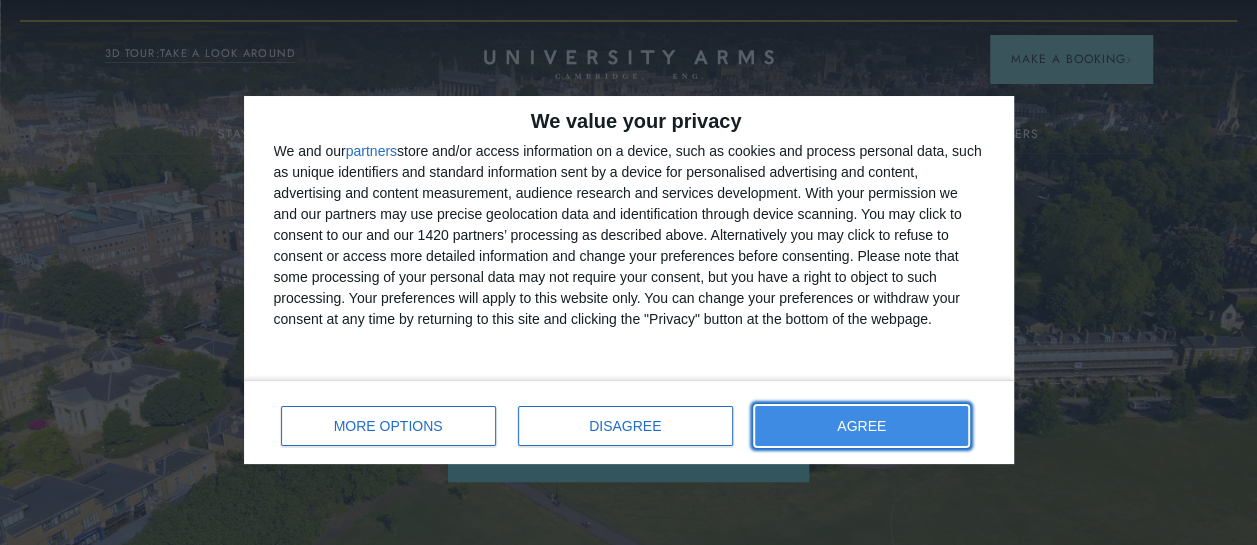 click on "AGREE" at bounding box center [862, 426] 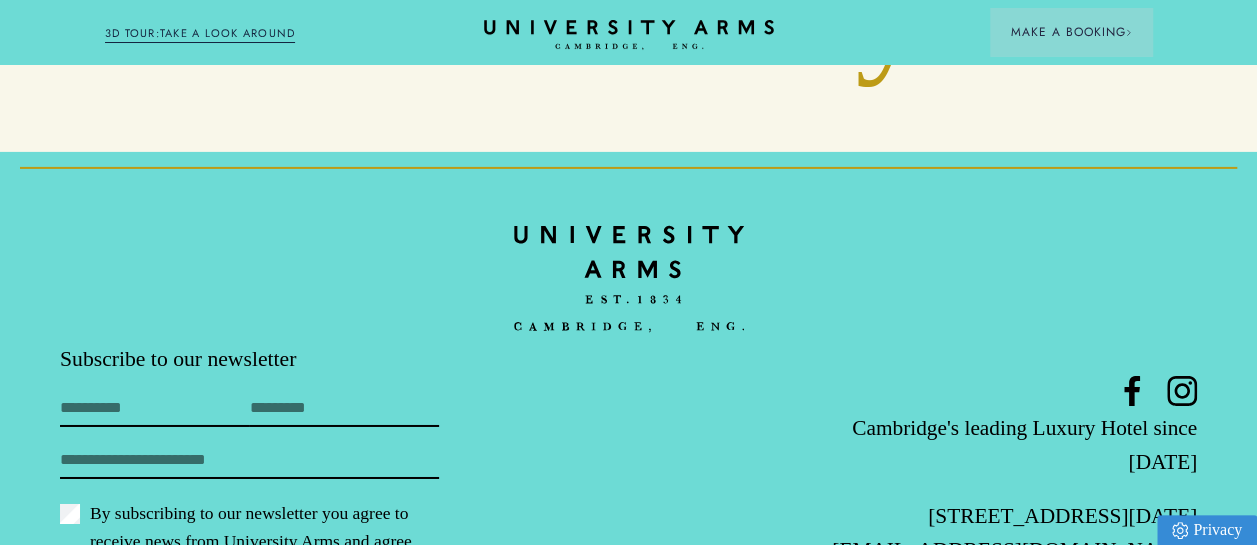 scroll, scrollTop: 7082, scrollLeft: 0, axis: vertical 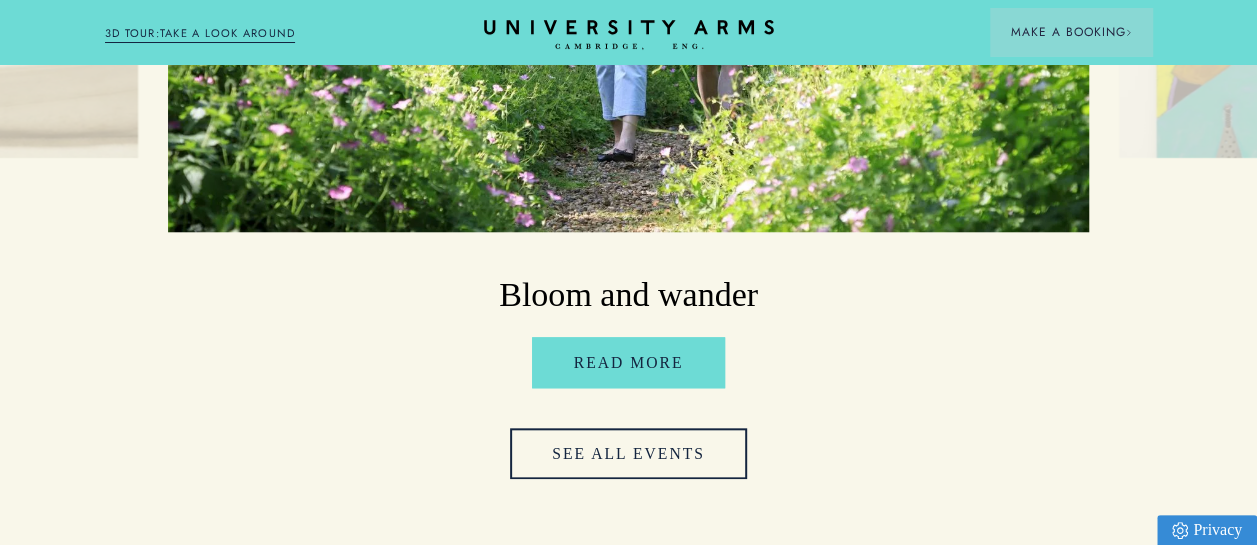 click on "See all events" at bounding box center [628, 453] 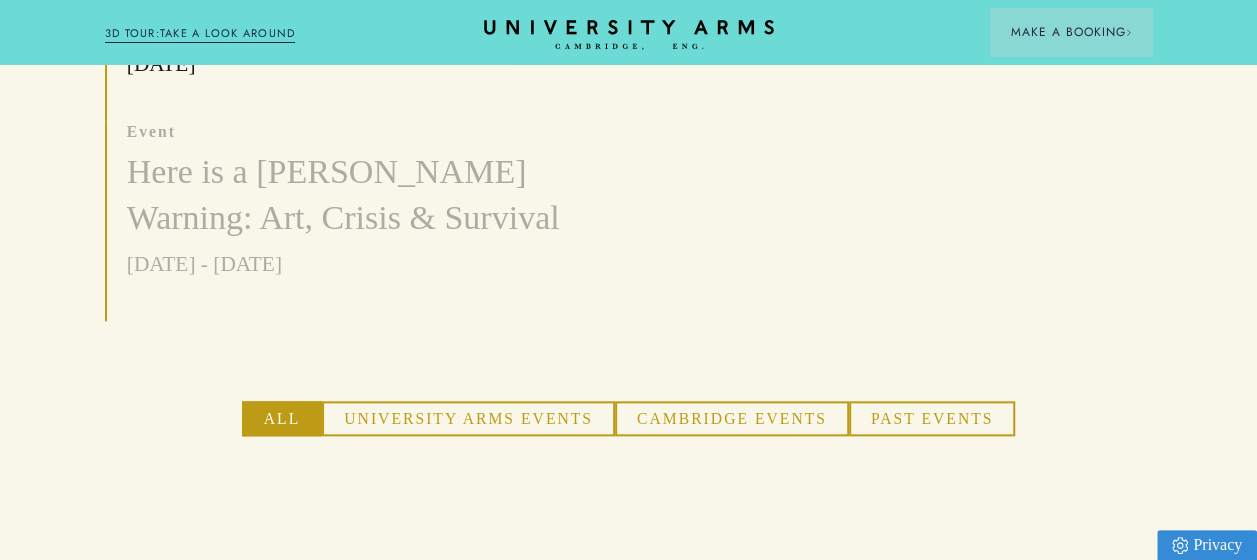 scroll, scrollTop: 1100, scrollLeft: 0, axis: vertical 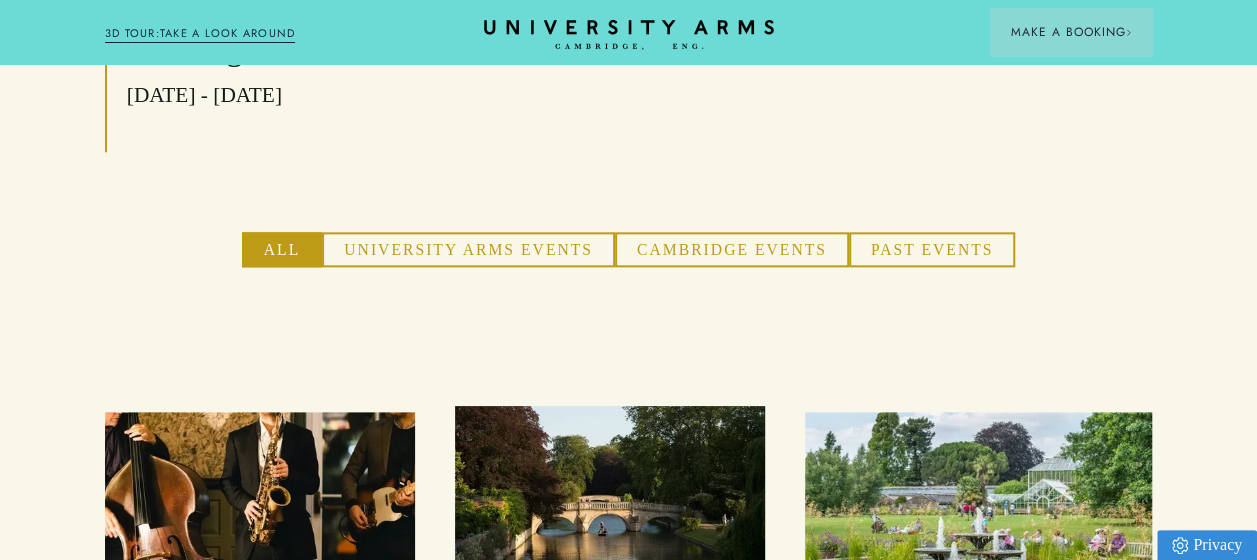 click on "University Arms Events" at bounding box center [468, 249] 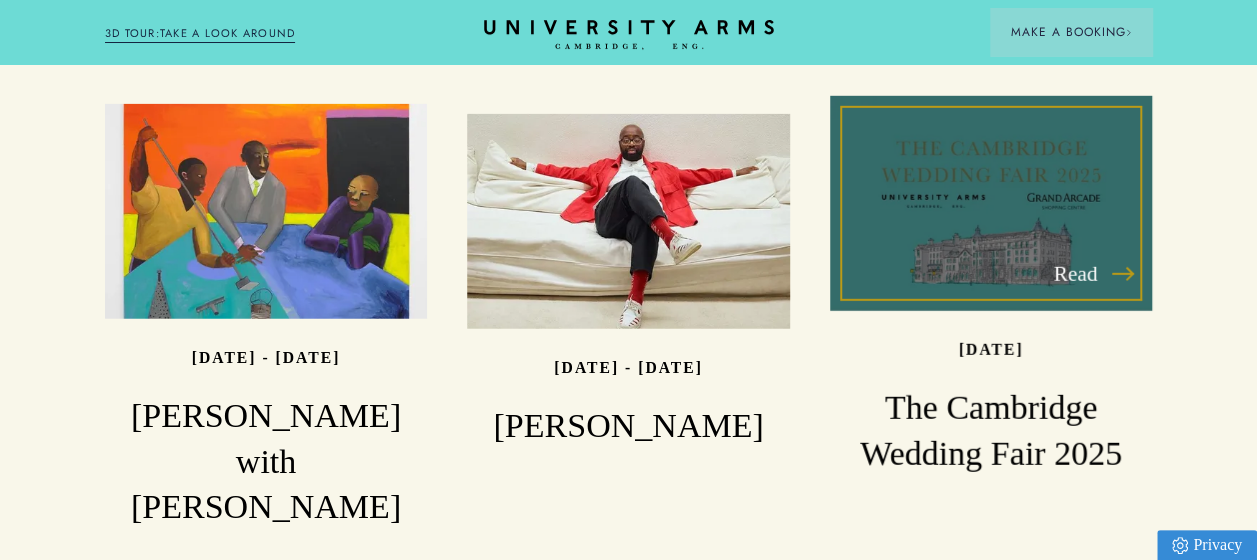scroll, scrollTop: 2300, scrollLeft: 0, axis: vertical 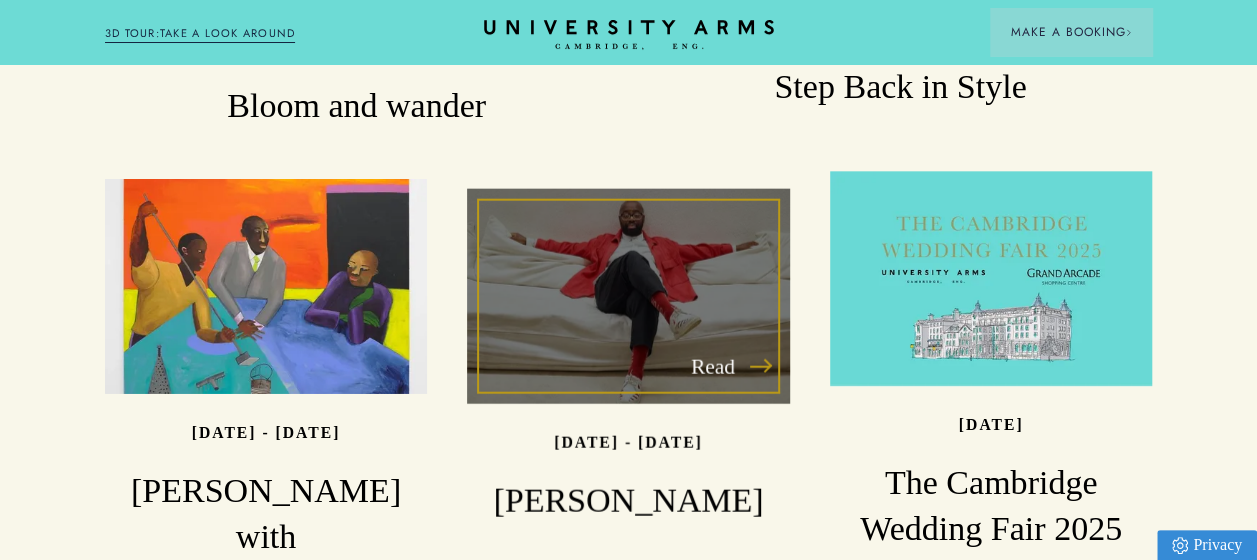 click on "Read" at bounding box center [628, 296] 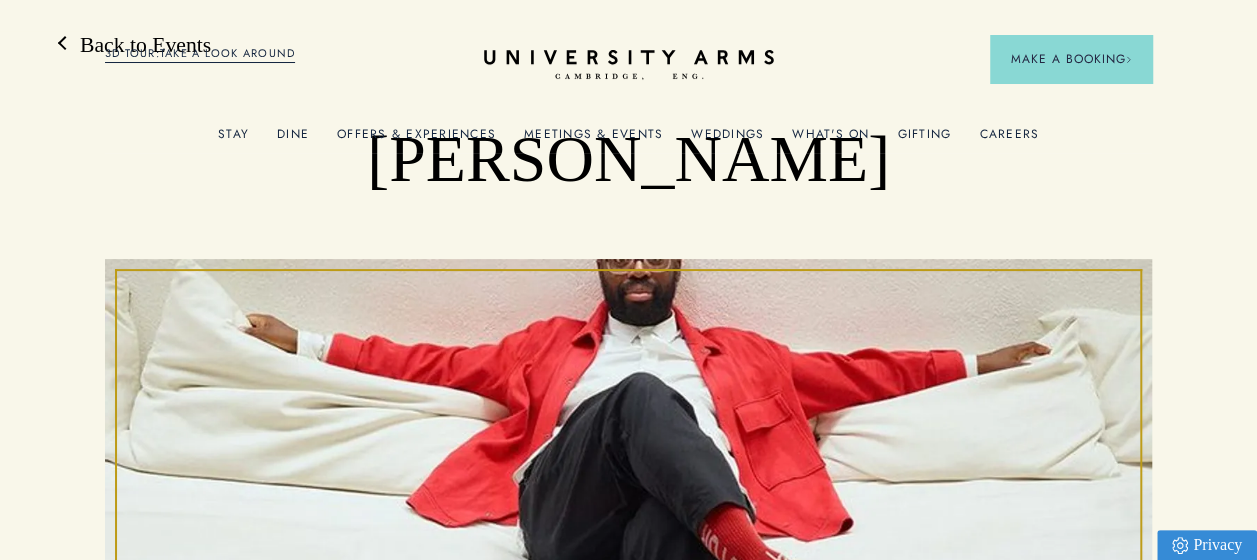 scroll, scrollTop: 0, scrollLeft: 0, axis: both 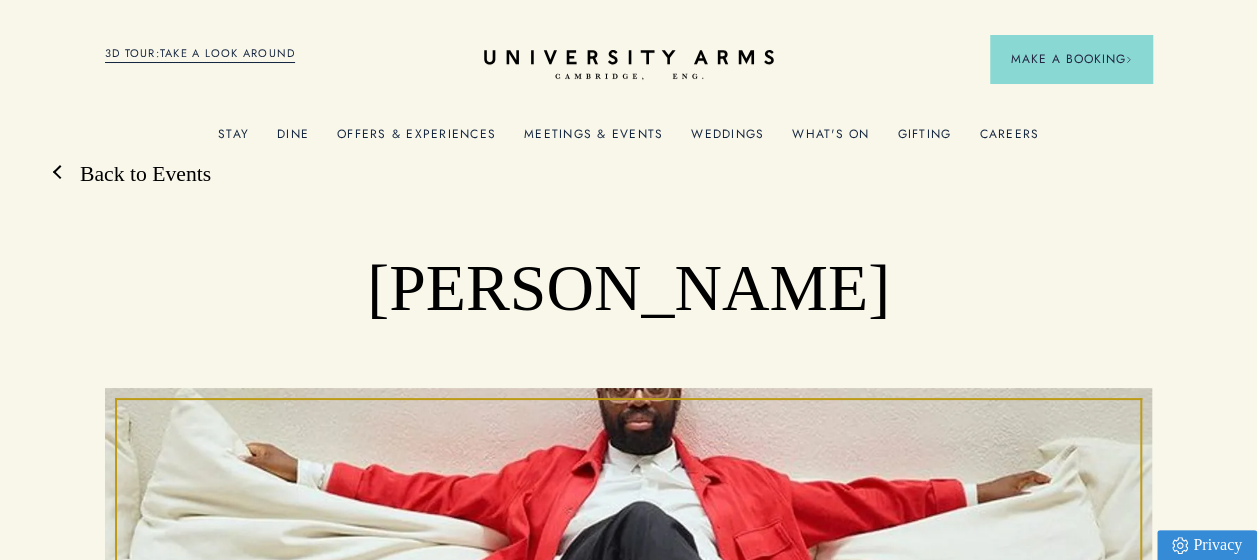 click on "Back to Events" at bounding box center (135, 174) 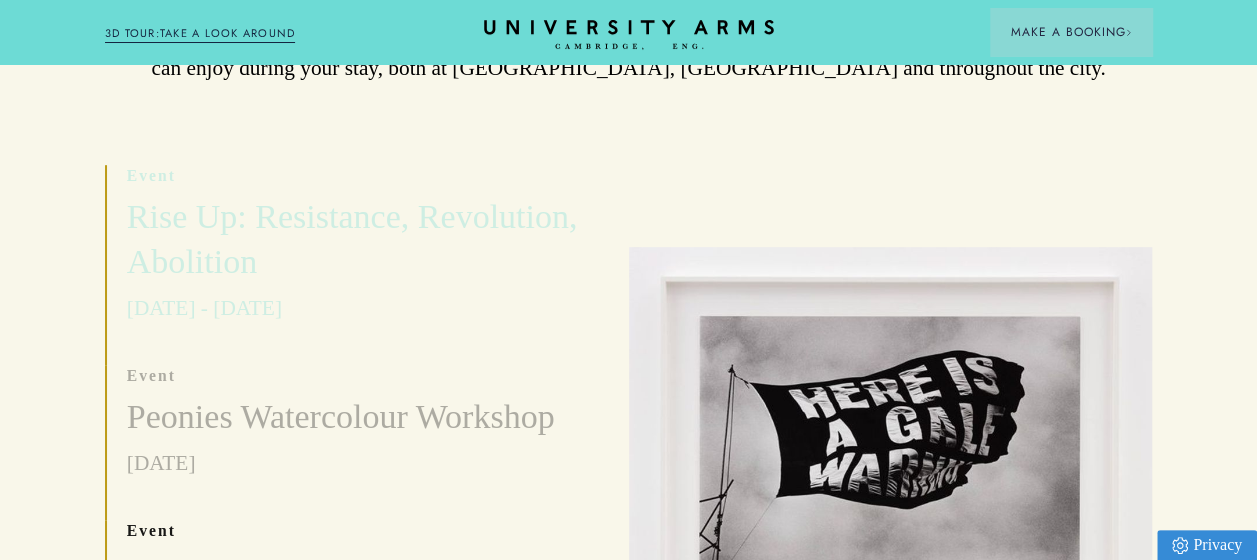 scroll, scrollTop: 500, scrollLeft: 0, axis: vertical 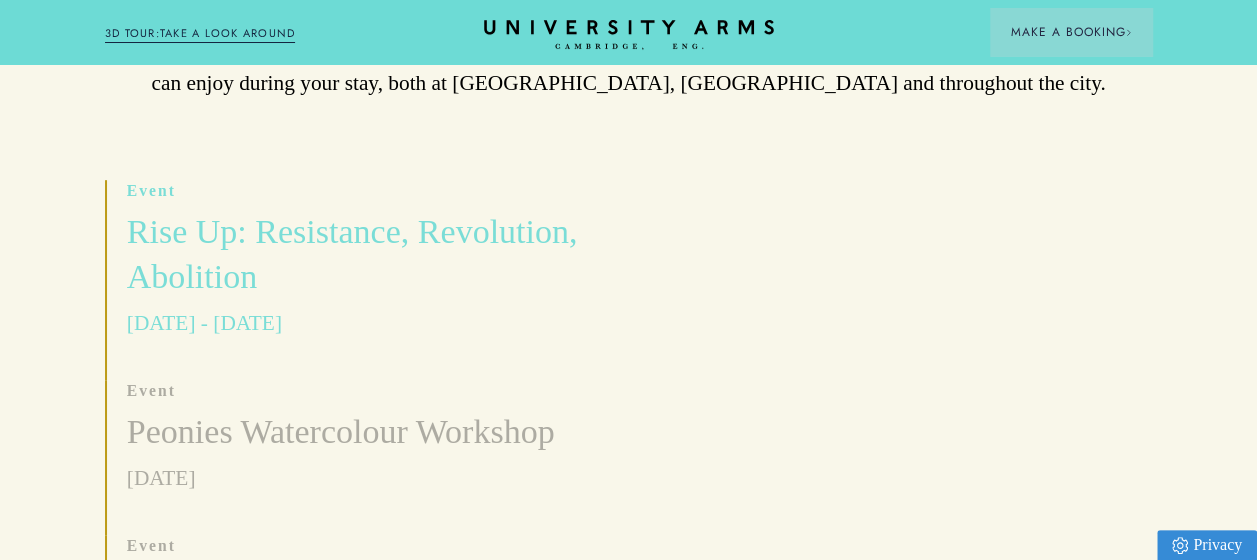 click on "Rise Up: Resistance, Revolution, Abolition" at bounding box center (358, 254) 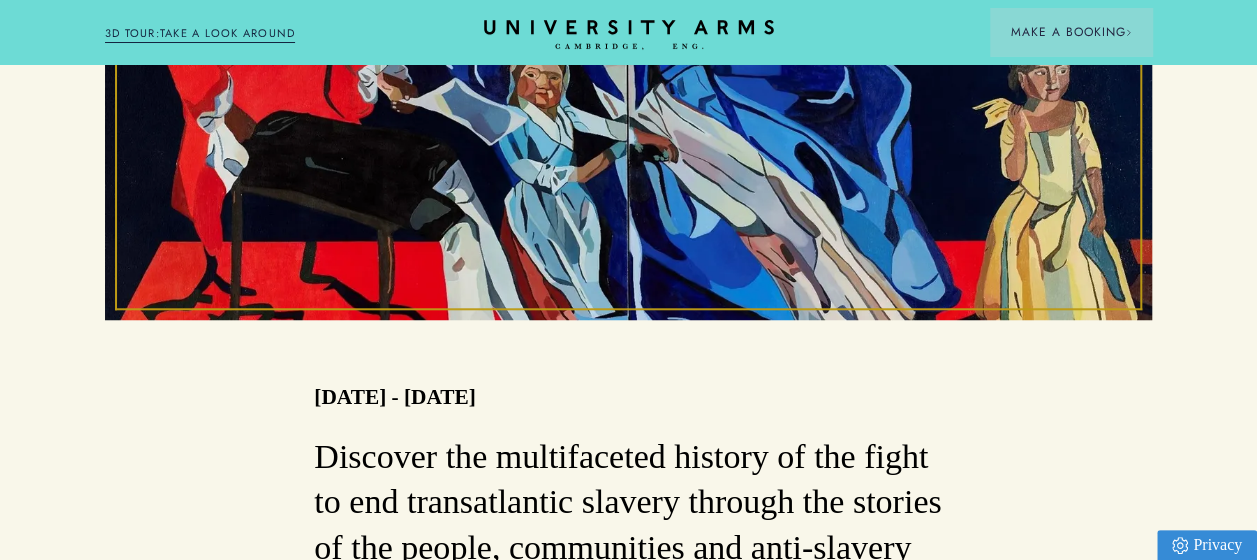 scroll, scrollTop: 800, scrollLeft: 0, axis: vertical 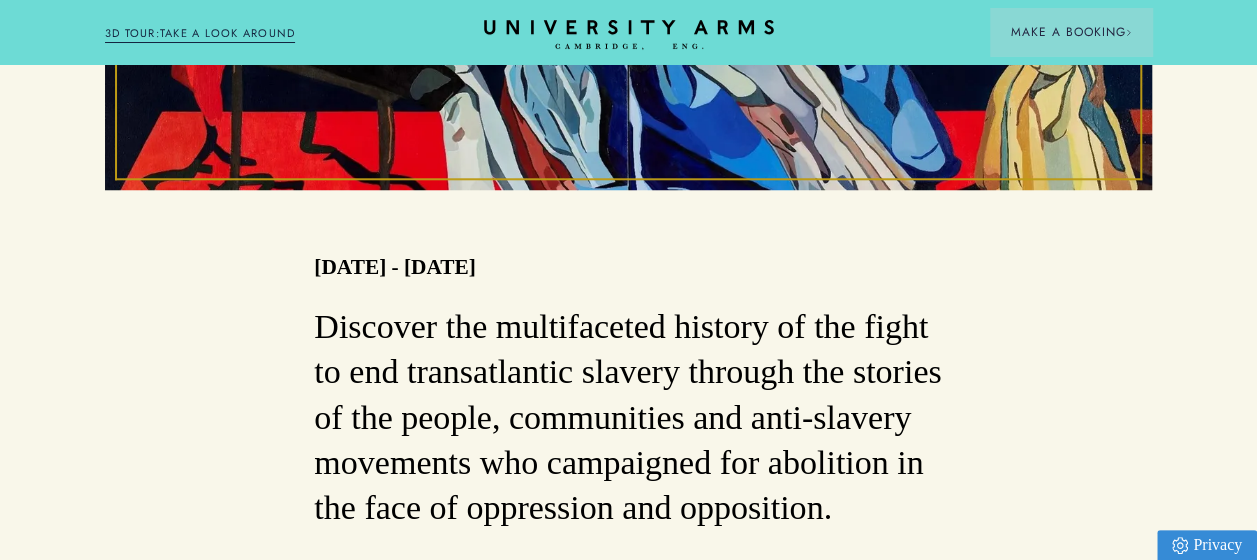 drag, startPoint x: 766, startPoint y: 286, endPoint x: 175, endPoint y: 407, distance: 603.25946 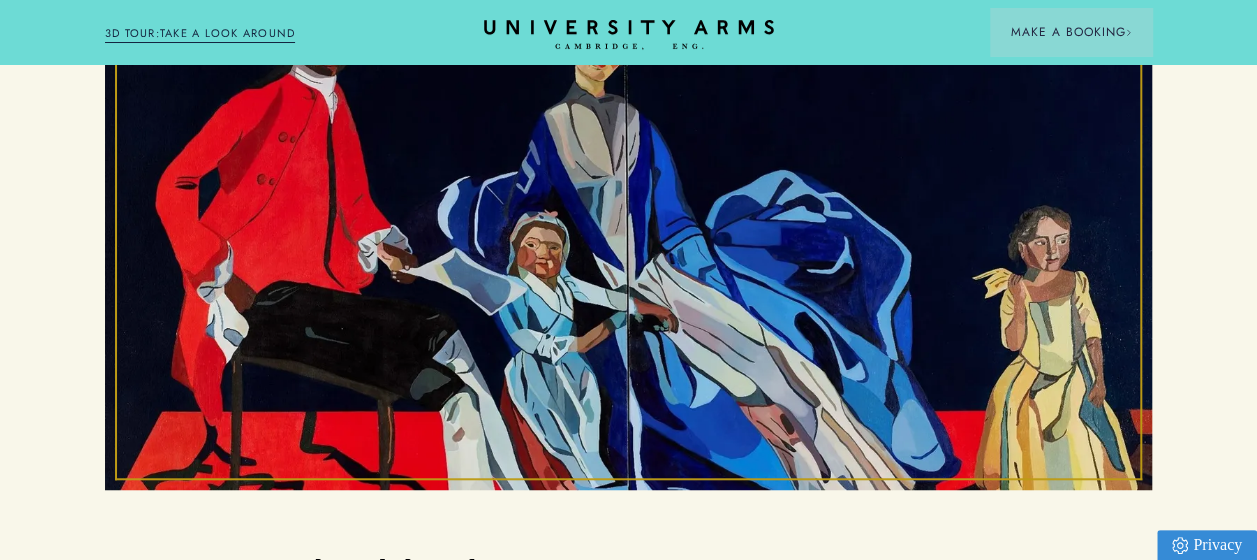 scroll, scrollTop: 500, scrollLeft: 0, axis: vertical 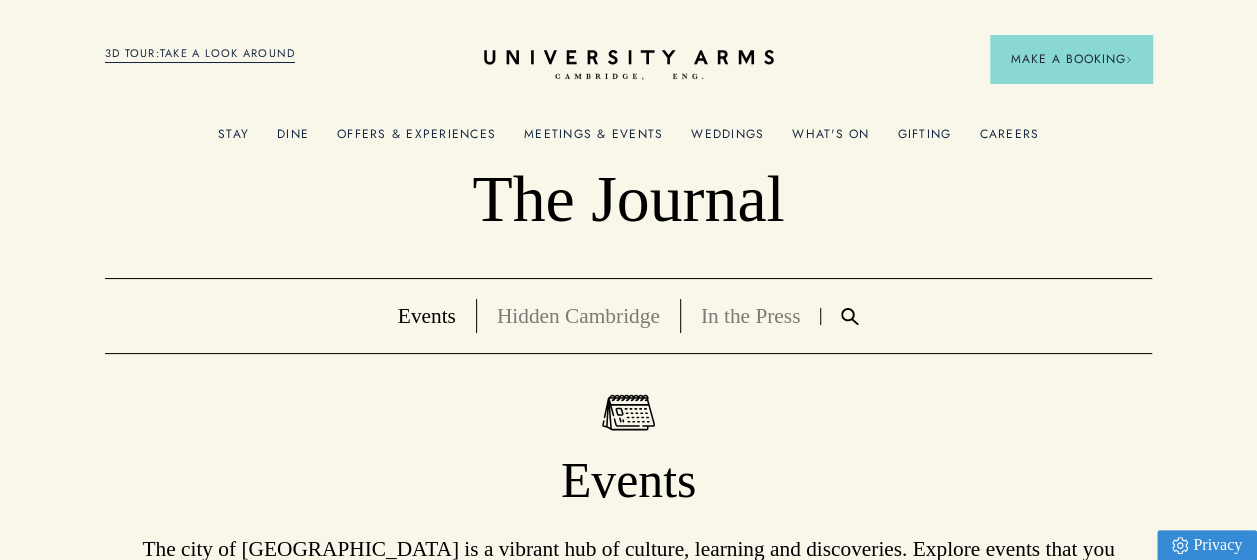 click on "Meetings & Events" at bounding box center [593, 140] 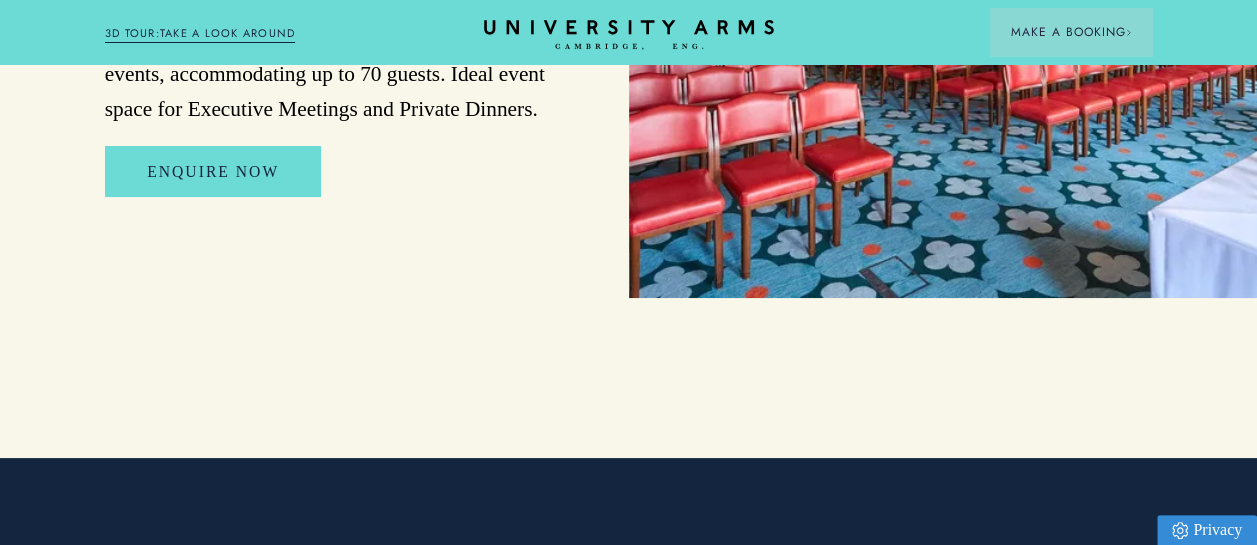 scroll, scrollTop: 3700, scrollLeft: 0, axis: vertical 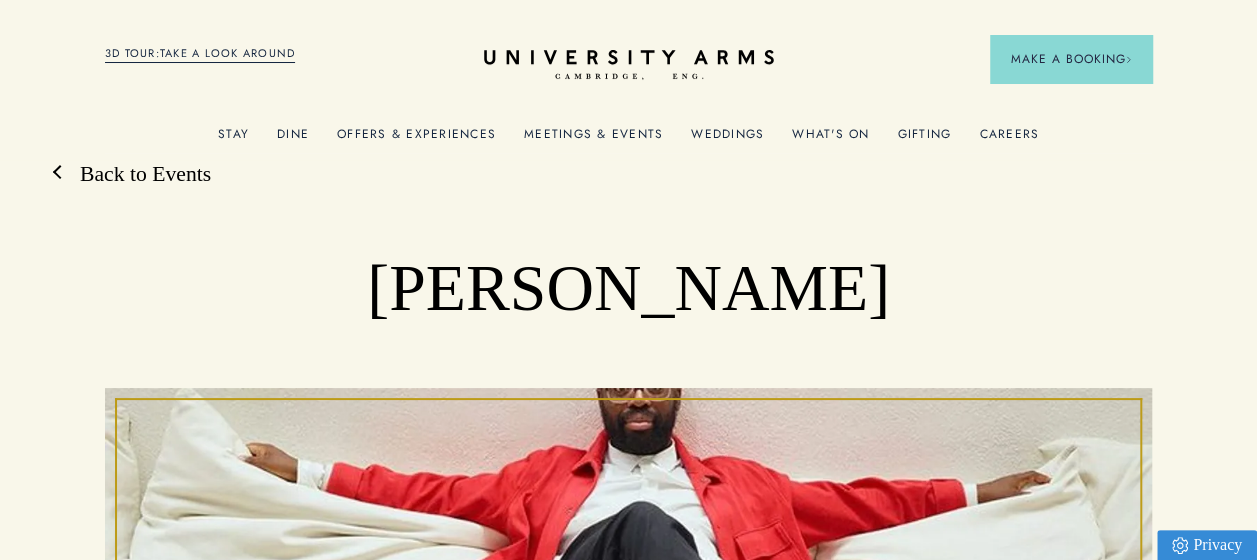 click on "Back to Events" at bounding box center [135, 174] 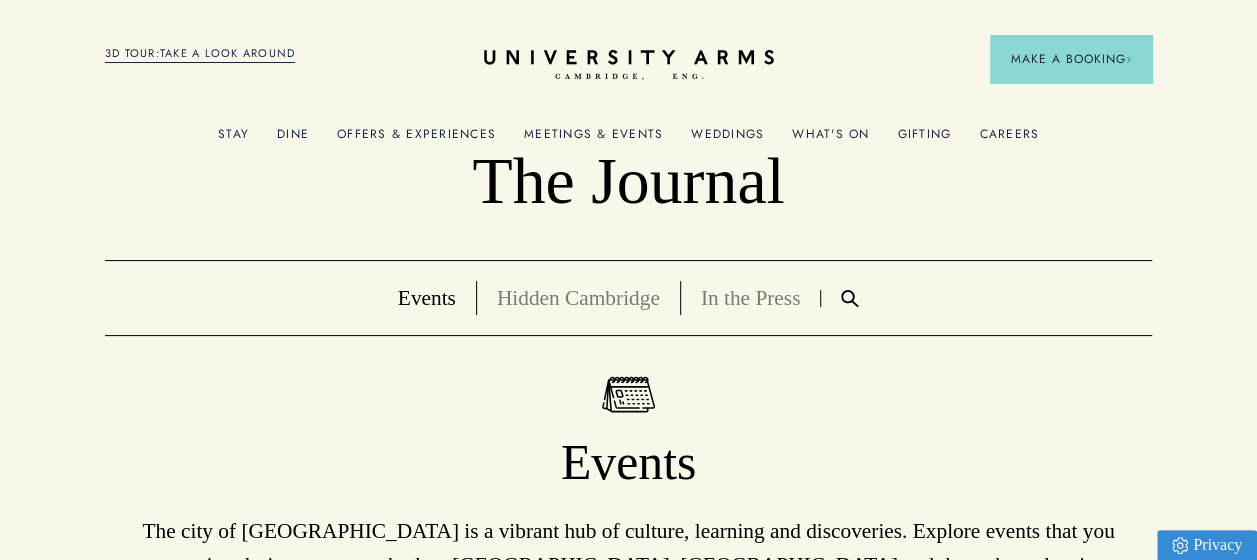scroll, scrollTop: 0, scrollLeft: 0, axis: both 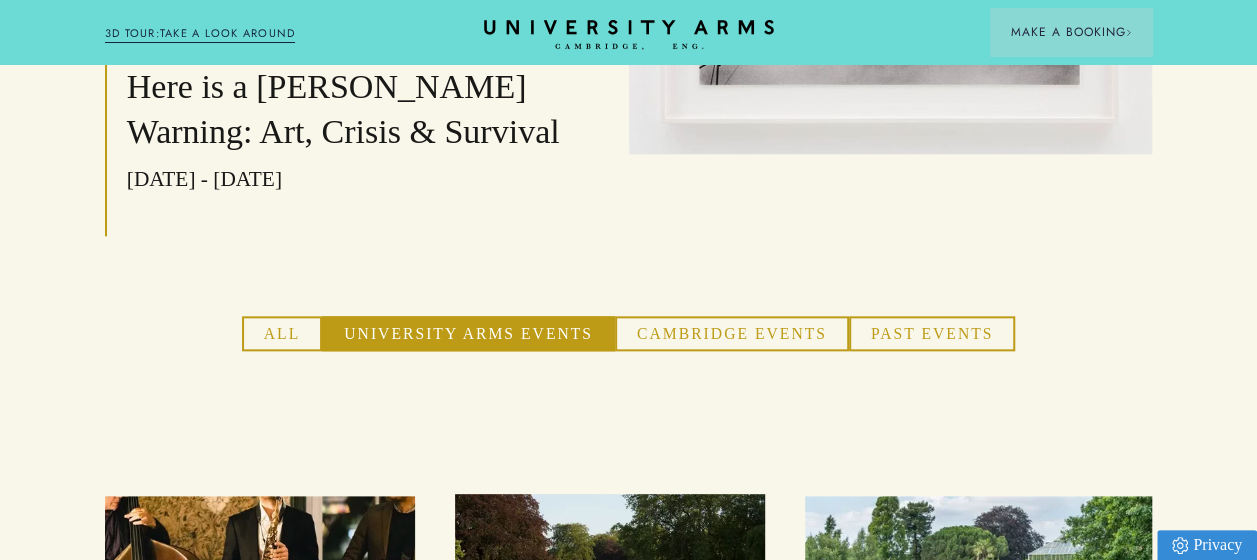click on "Cambridge Events" at bounding box center [732, 333] 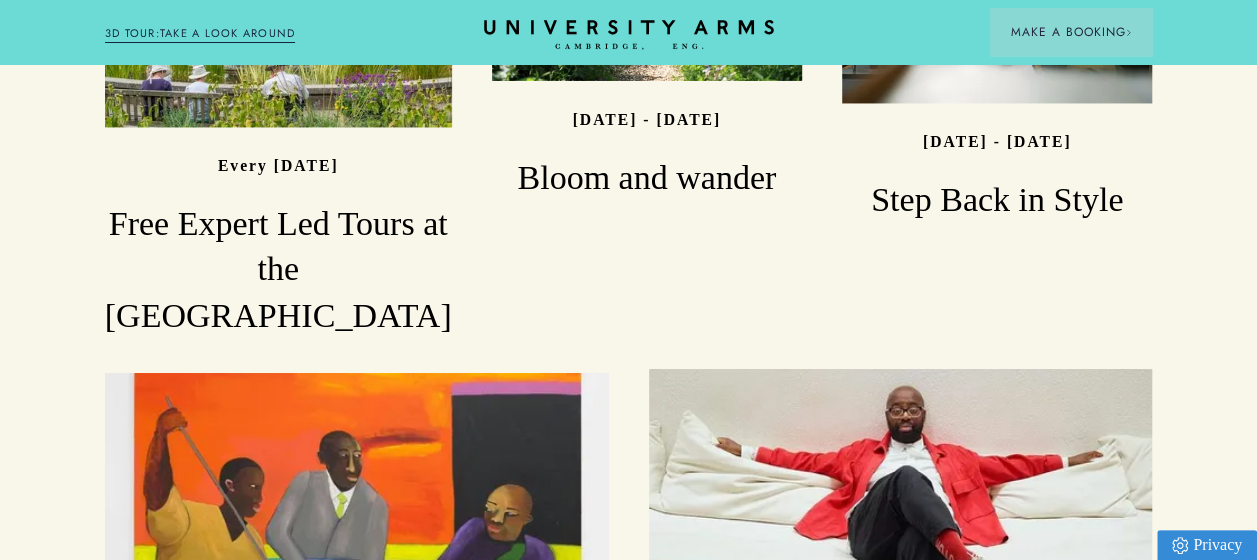 scroll, scrollTop: 1200, scrollLeft: 0, axis: vertical 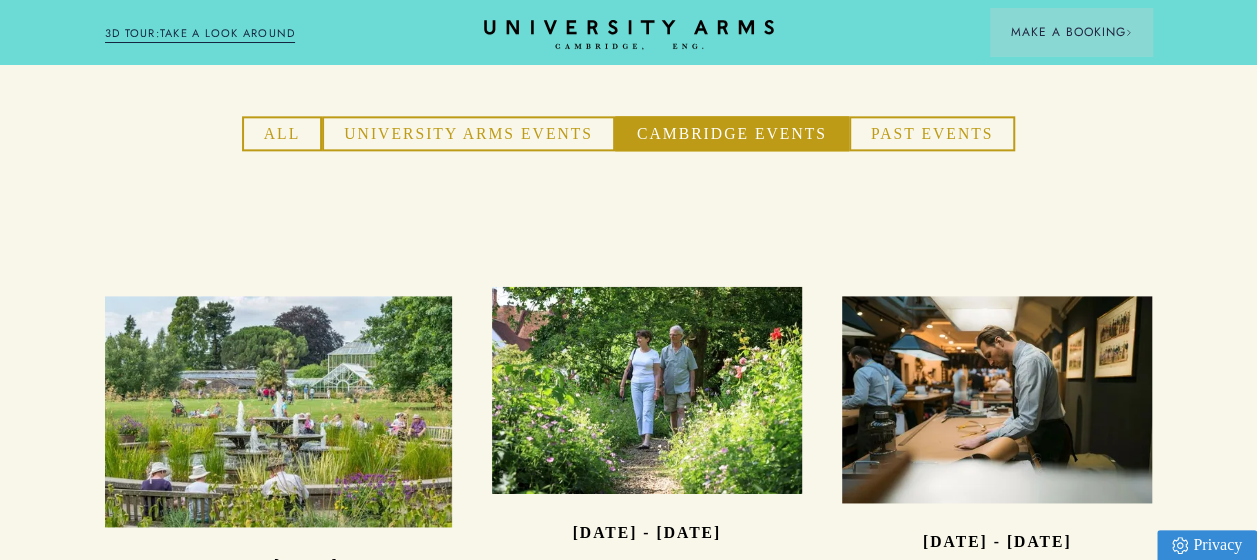 click on "All" at bounding box center [282, 133] 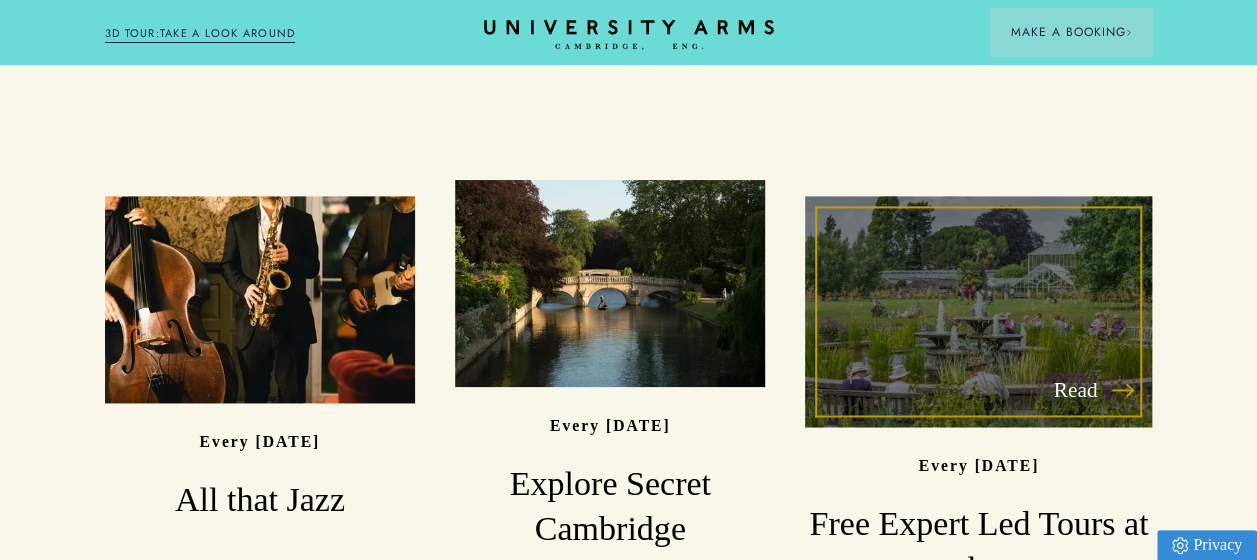scroll, scrollTop: 1400, scrollLeft: 0, axis: vertical 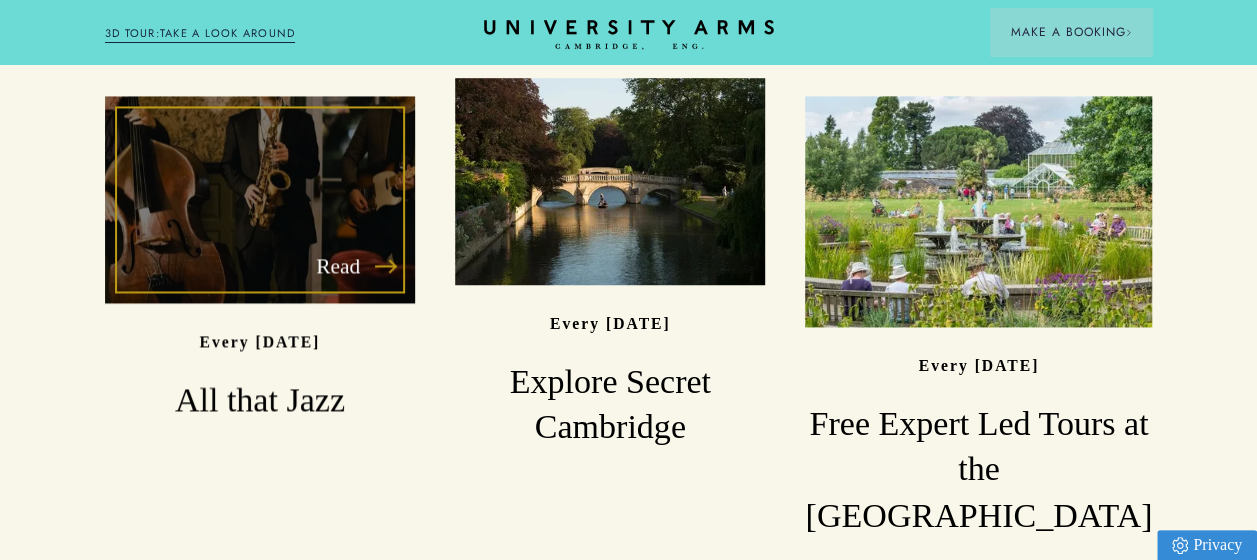 click on "Read" at bounding box center [260, 199] 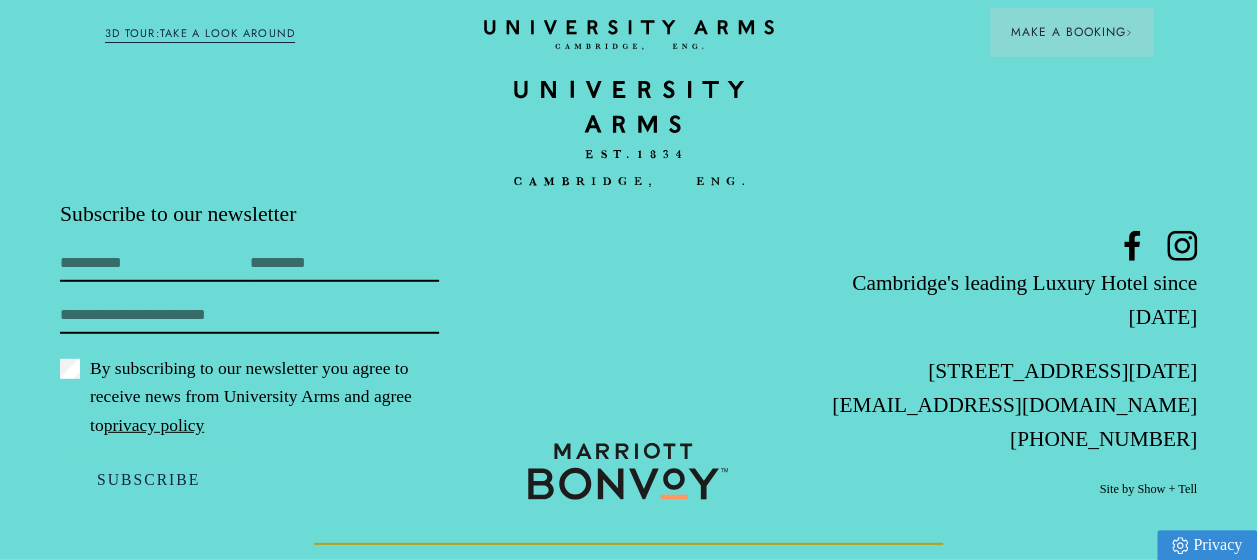 scroll, scrollTop: 2800, scrollLeft: 0, axis: vertical 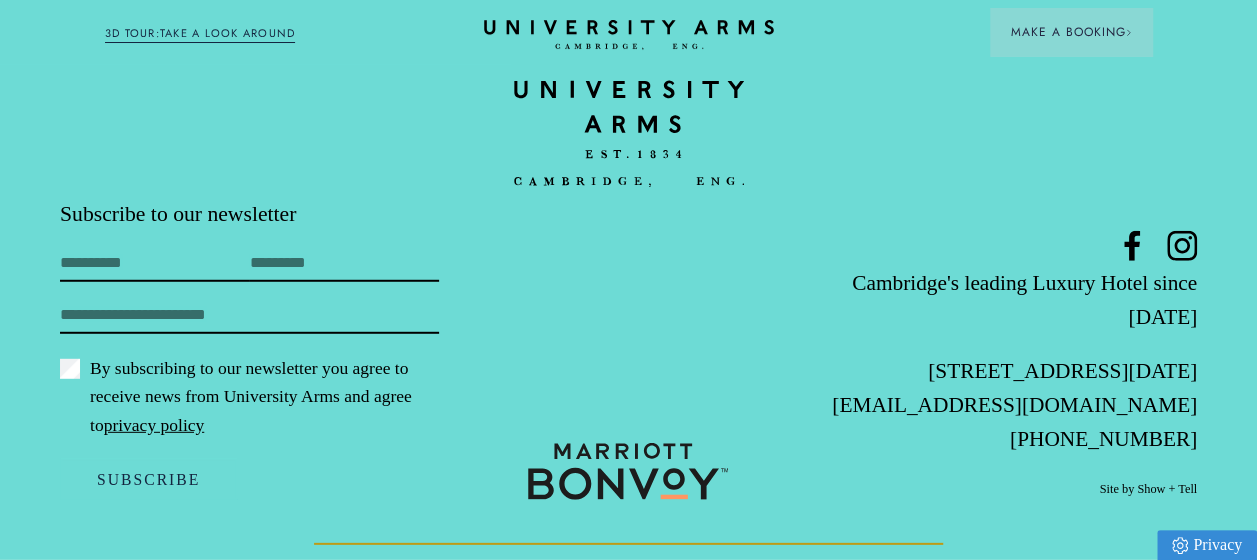 click at bounding box center [1172, -368] 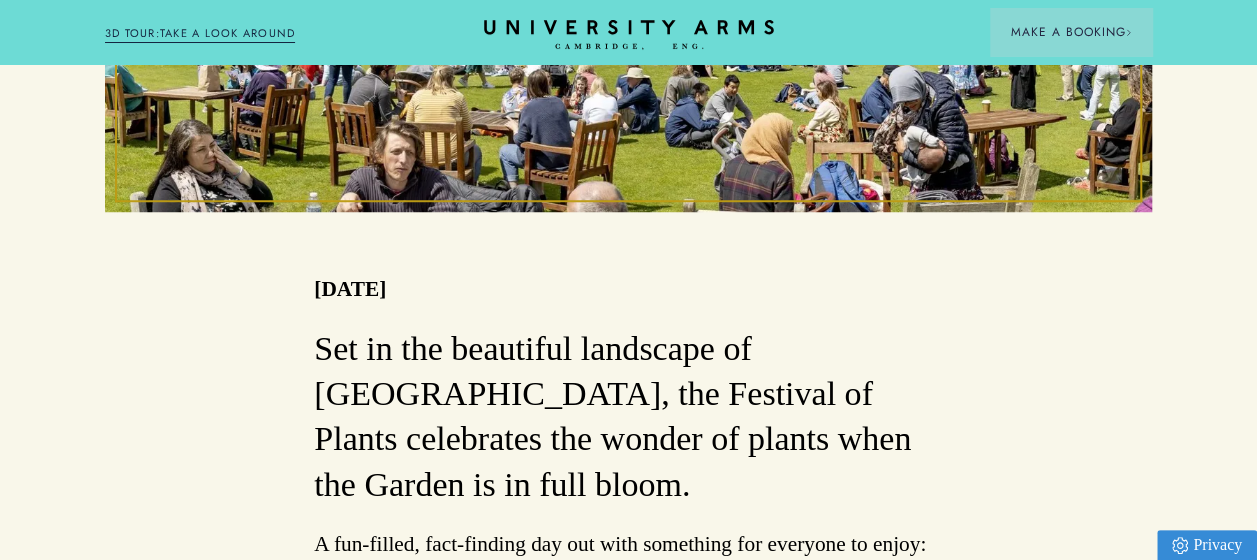 scroll, scrollTop: 1000, scrollLeft: 0, axis: vertical 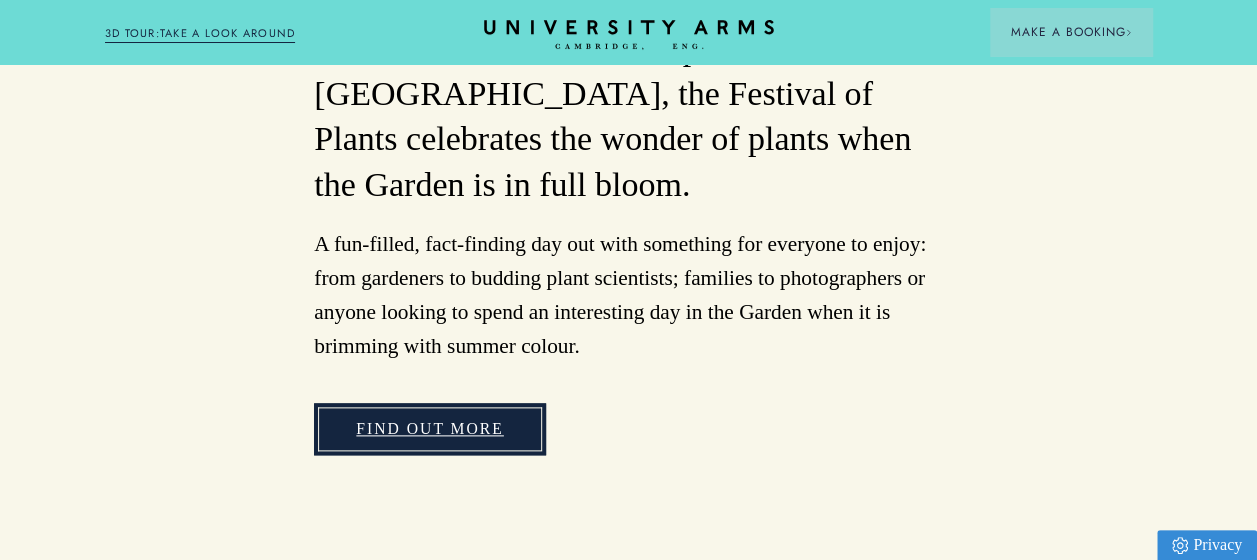 click on "FIND OUT MORE" at bounding box center (430, 428) 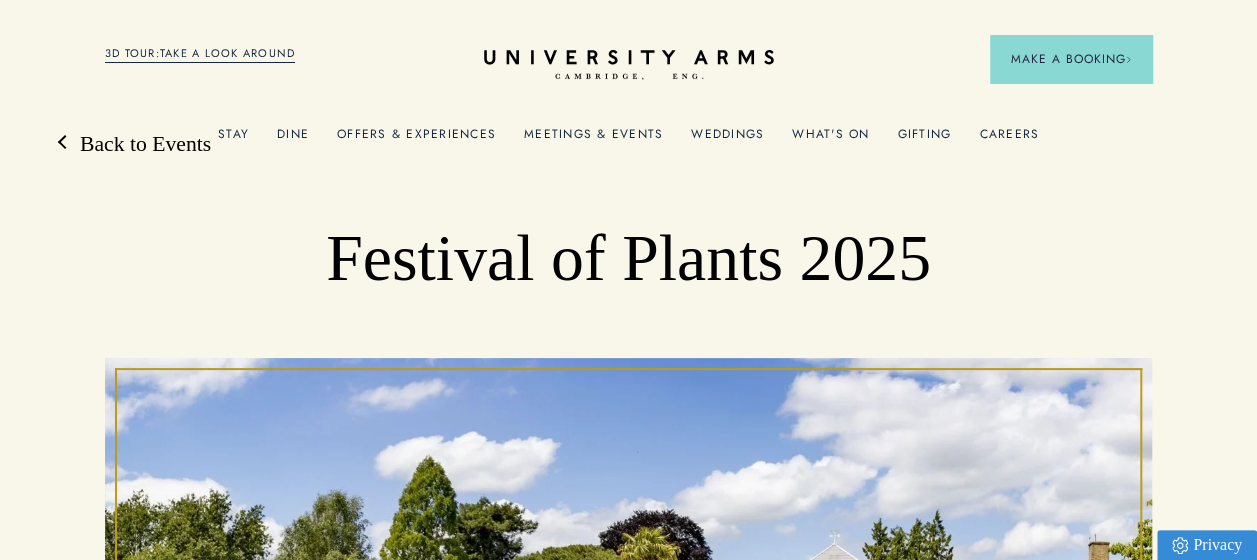 scroll, scrollTop: 0, scrollLeft: 0, axis: both 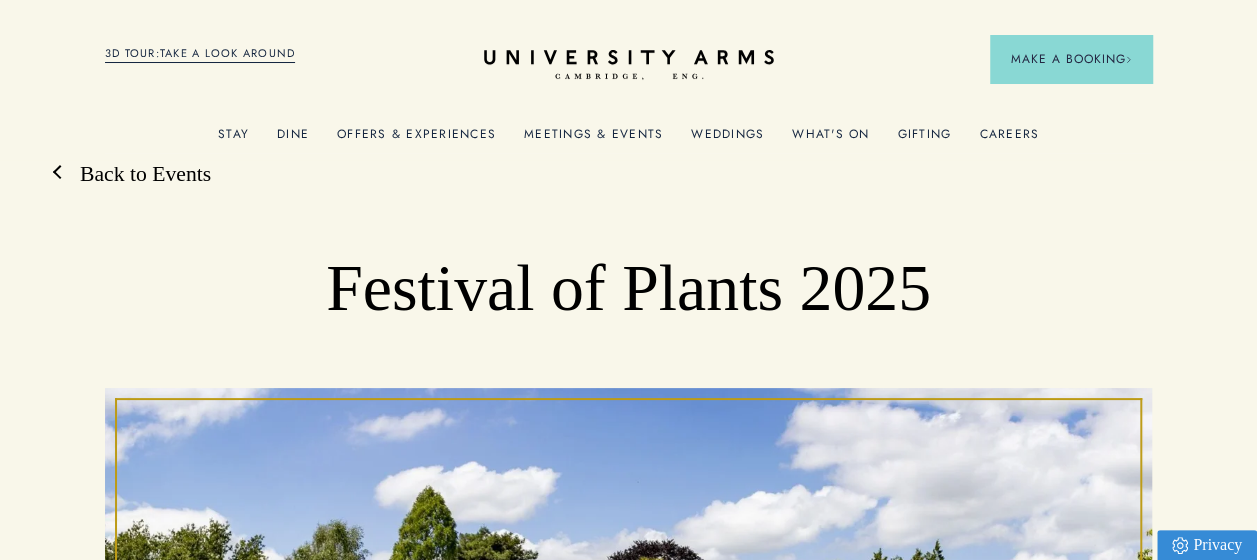 click on "Back to Events" at bounding box center (135, 174) 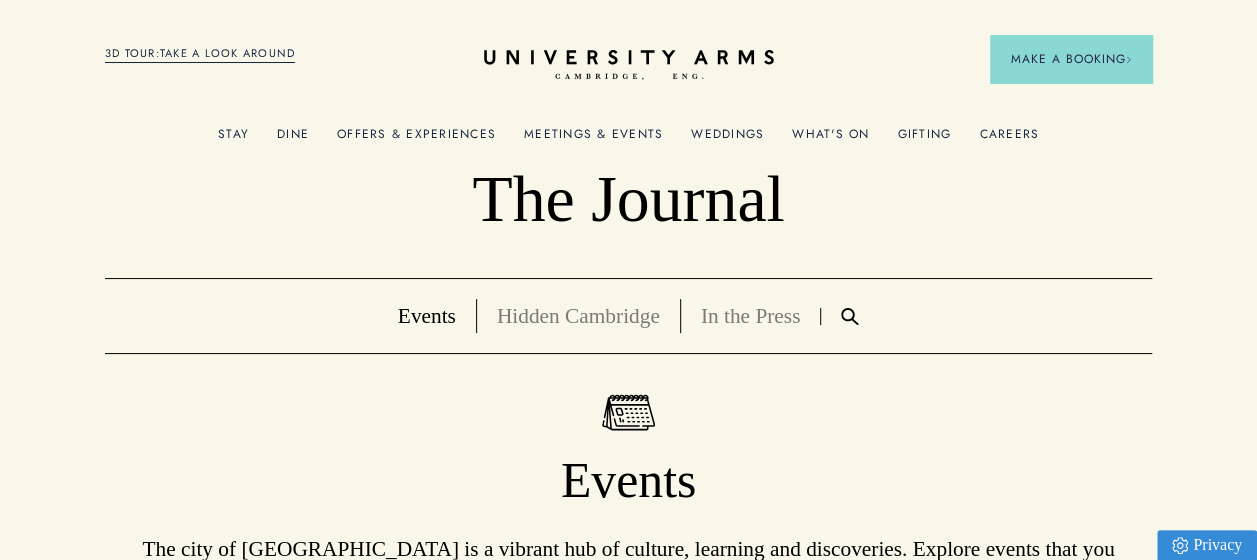 click on "3D TOUR:TAKE A LOOK AROUND" at bounding box center (200, 54) 